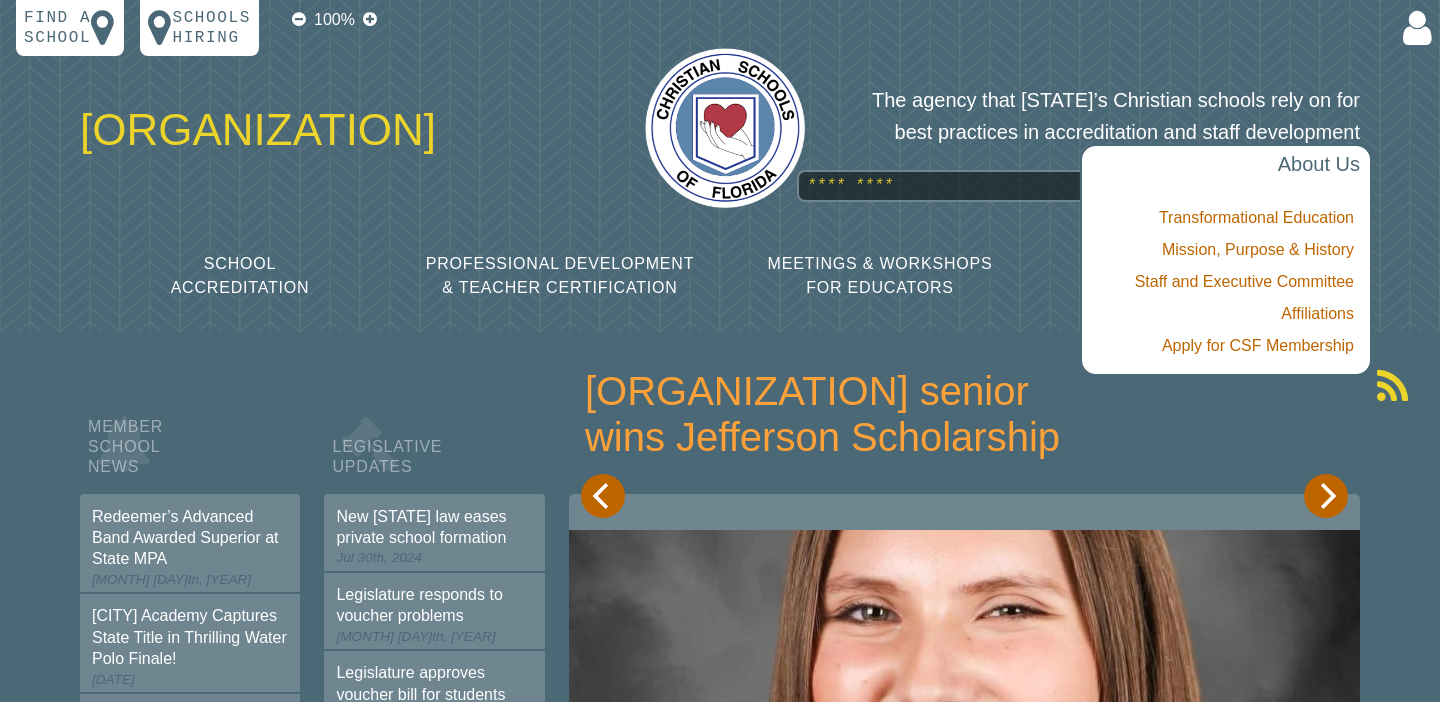 scroll, scrollTop: 0, scrollLeft: 0, axis: both 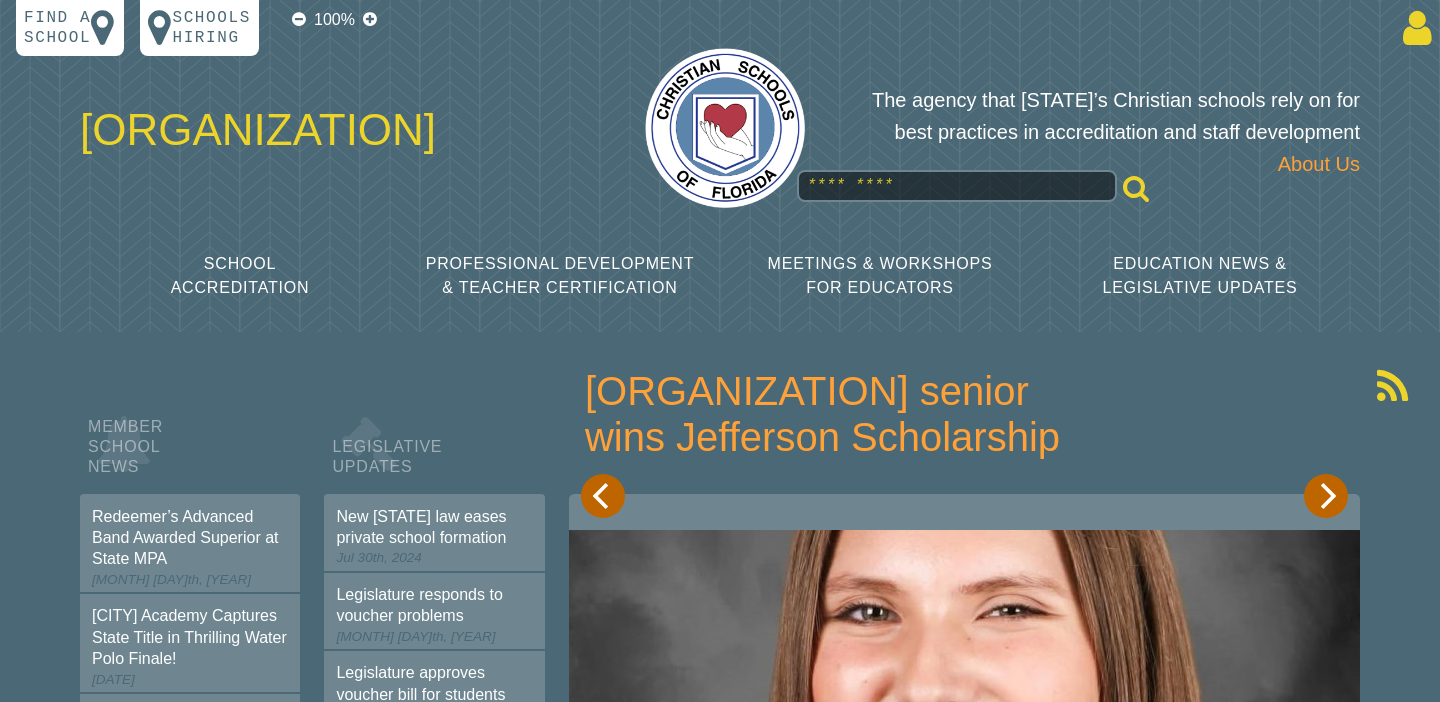 click at bounding box center [1413, 28] 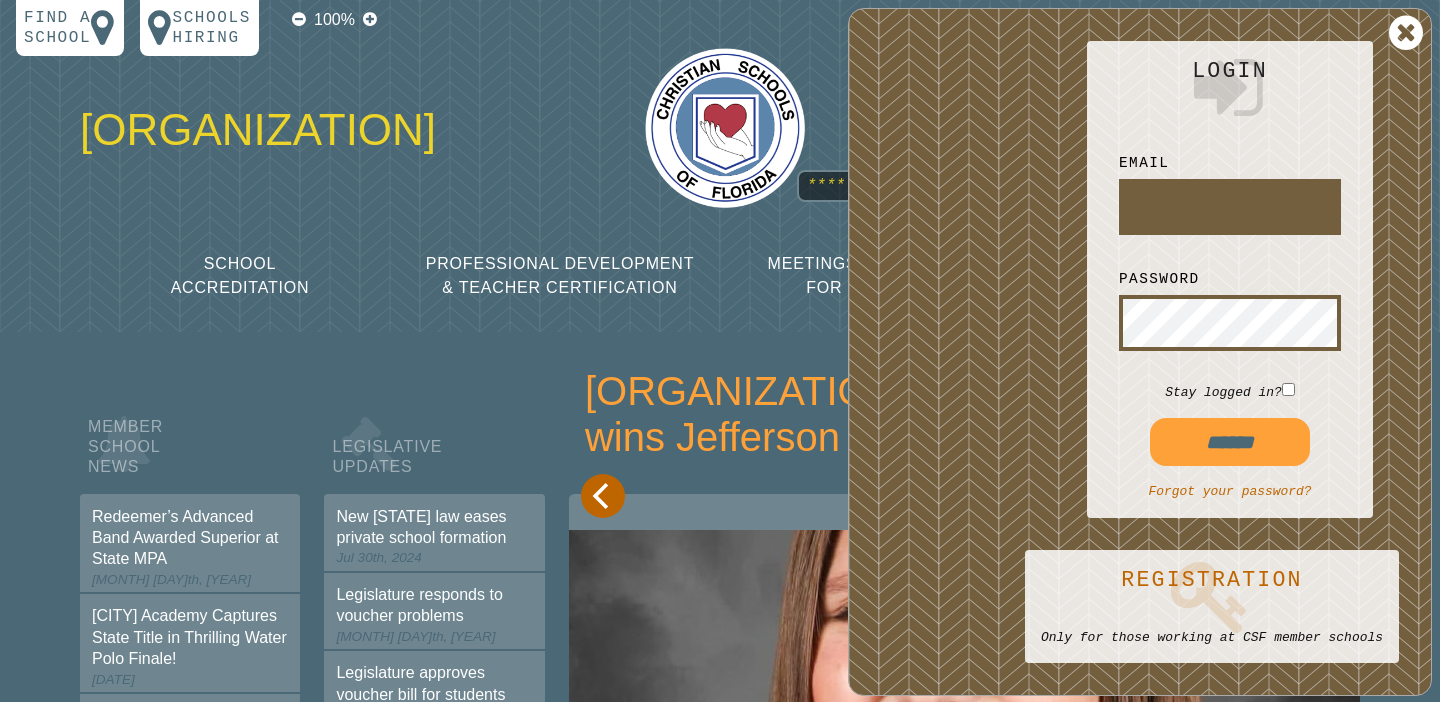click at bounding box center (1230, 207) 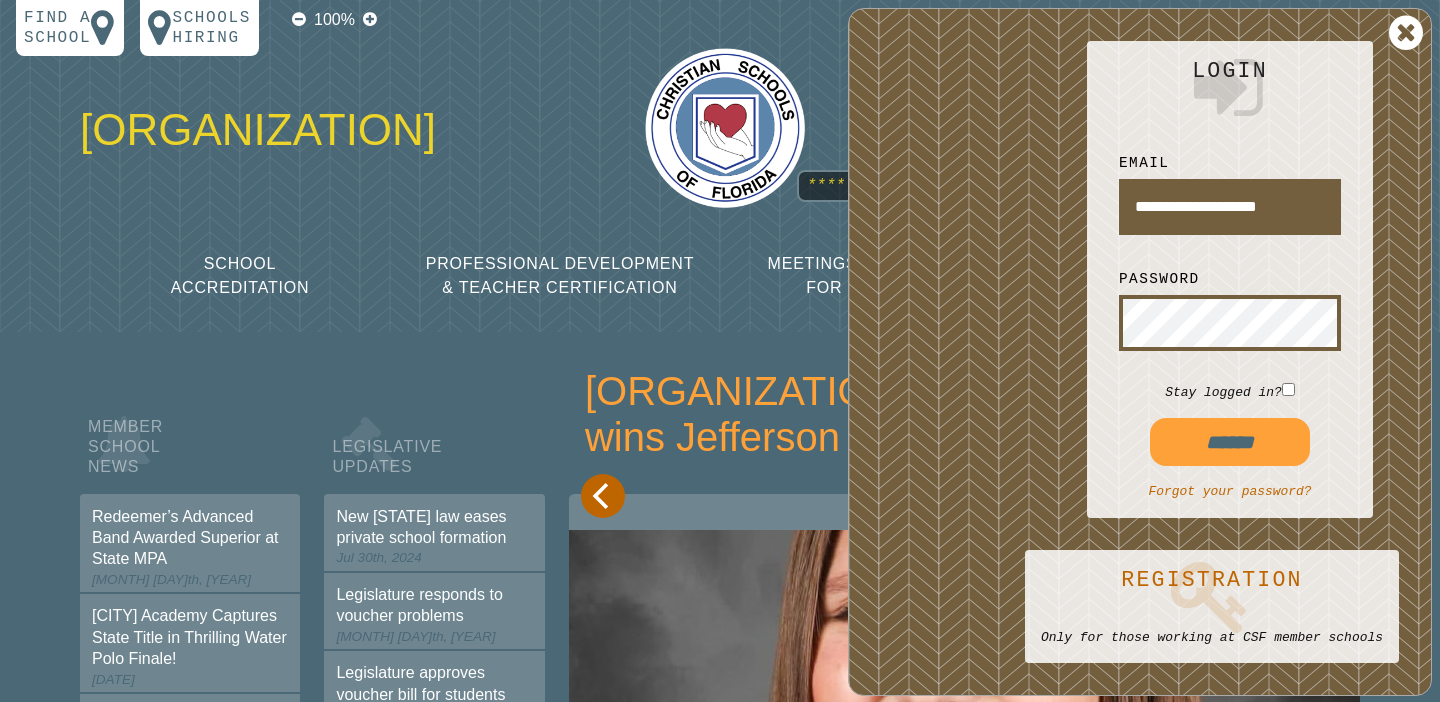 click on "******" at bounding box center (1230, 442) 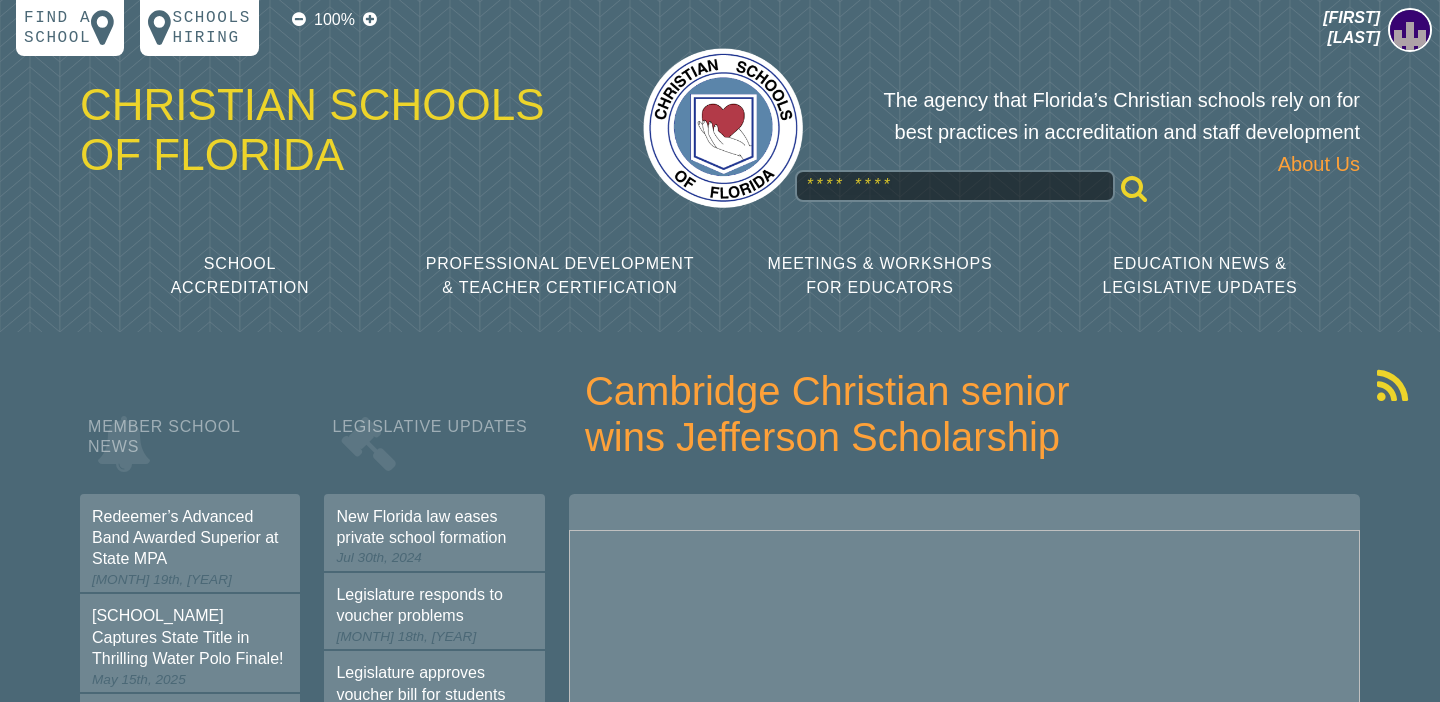 scroll, scrollTop: 0, scrollLeft: 0, axis: both 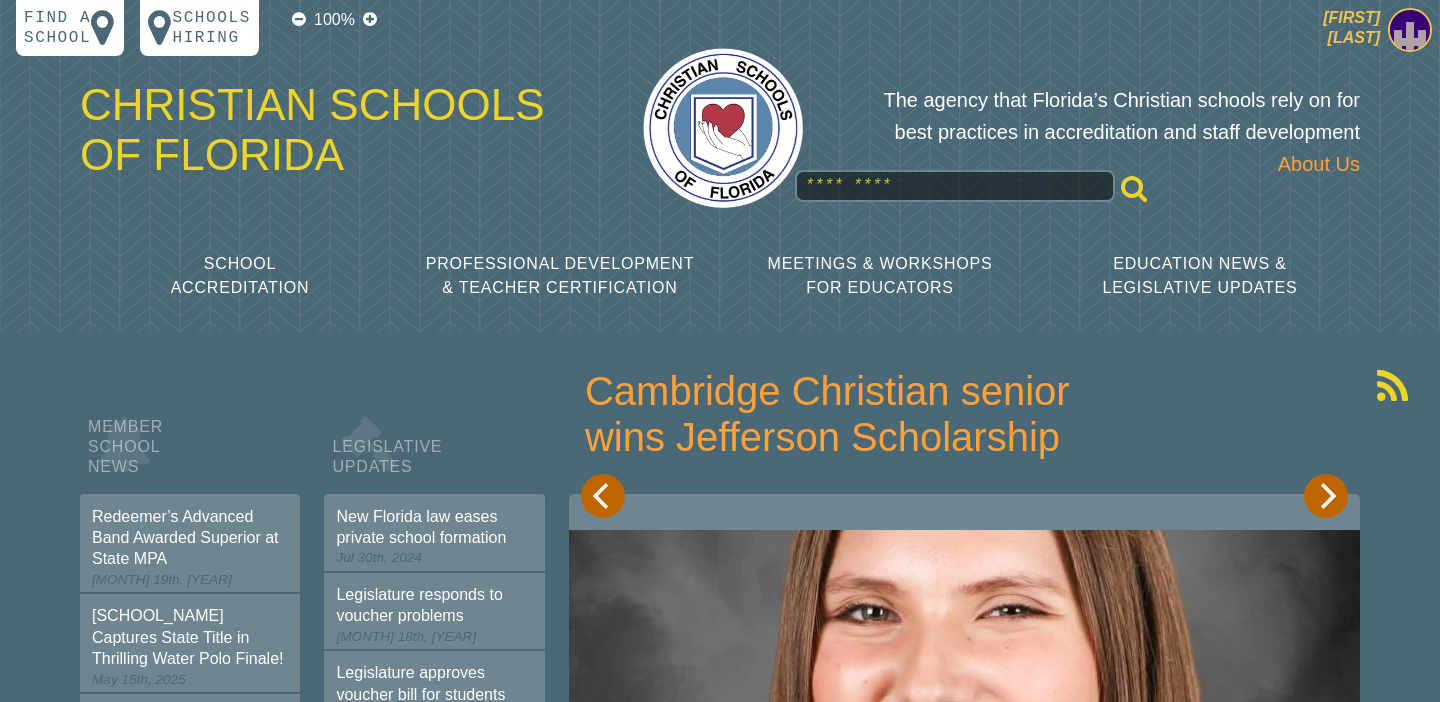 click at bounding box center [1410, 30] 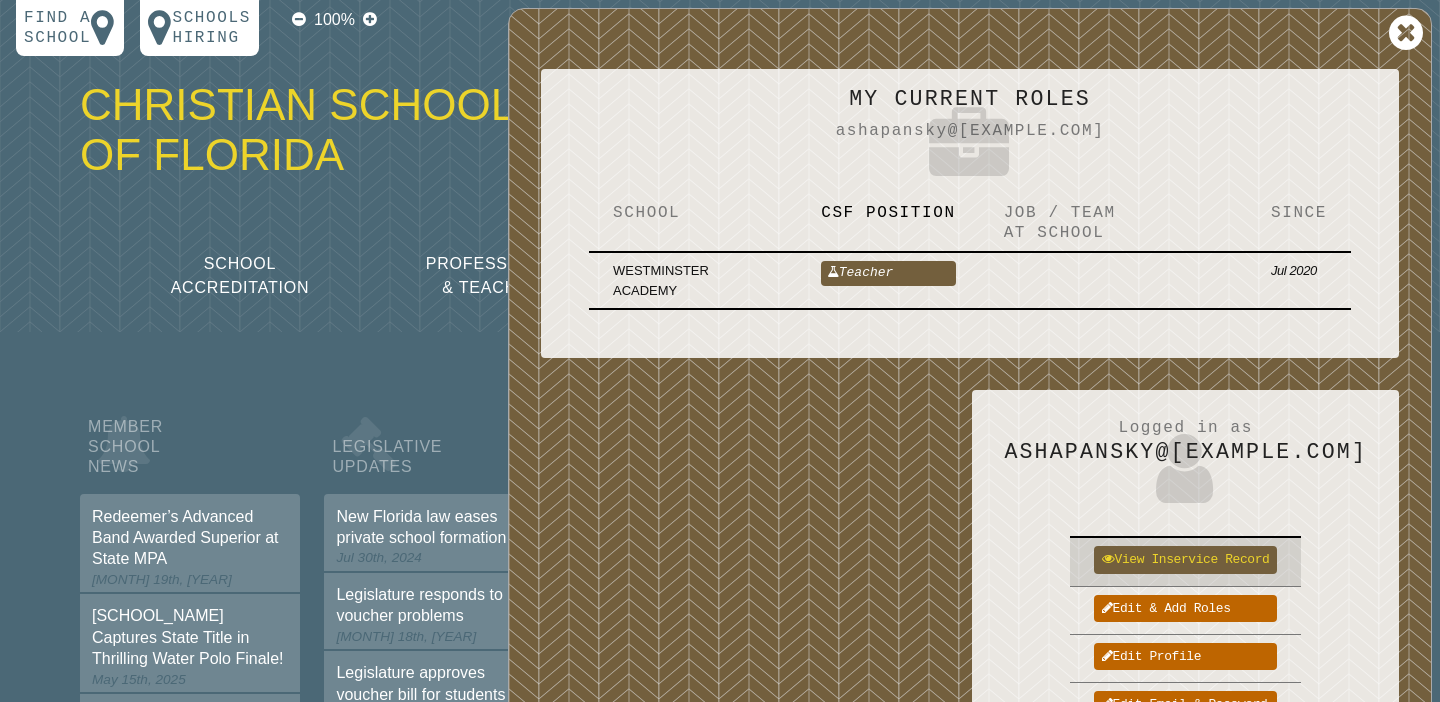 click on "View inservice record" at bounding box center [1185, 559] 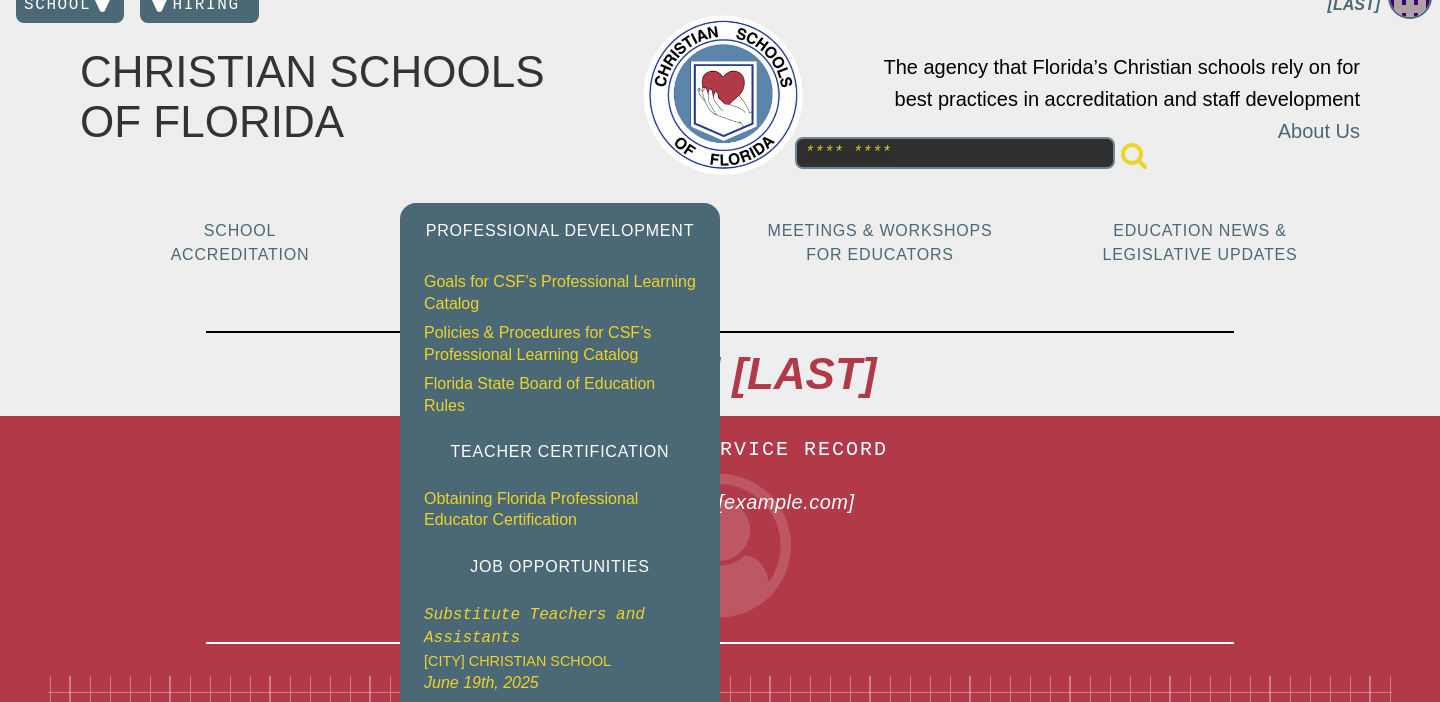 scroll, scrollTop: 0, scrollLeft: 0, axis: both 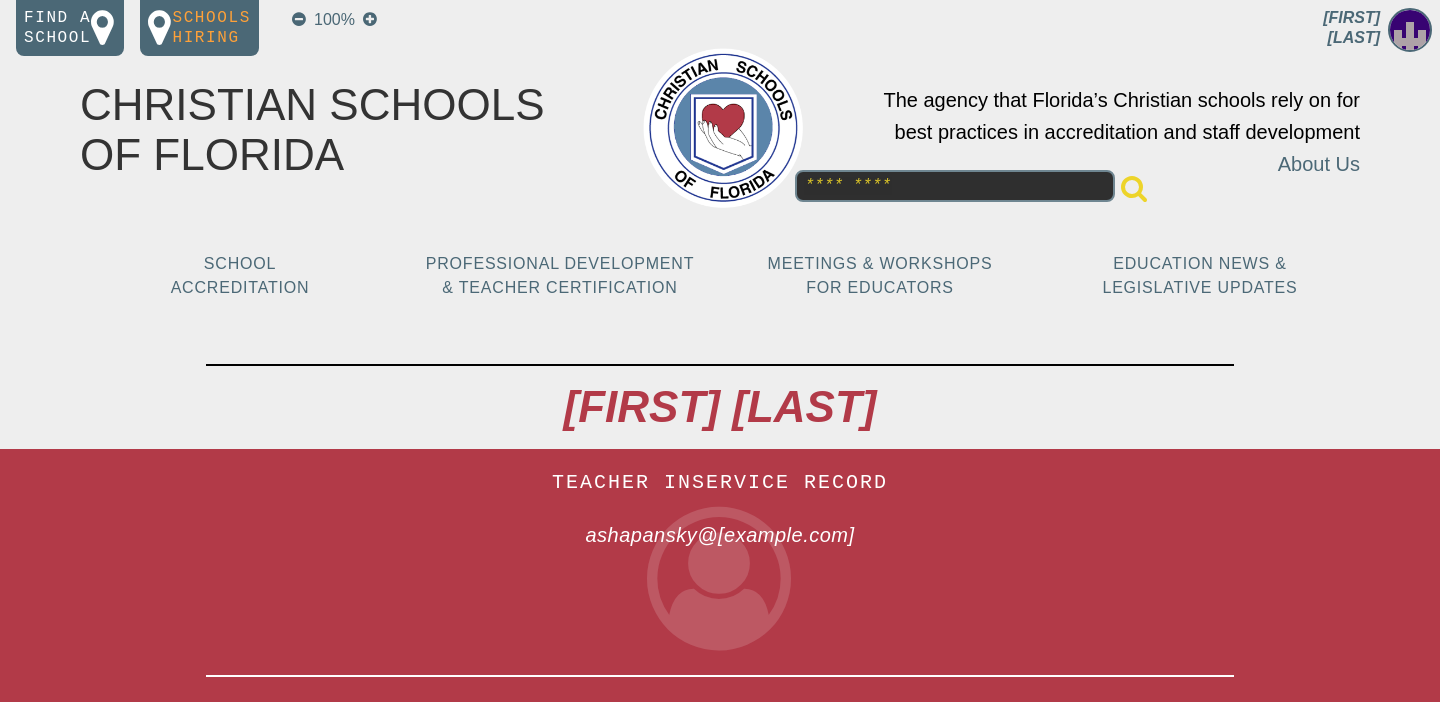 click on "Schools Hiring" at bounding box center [211, 28] 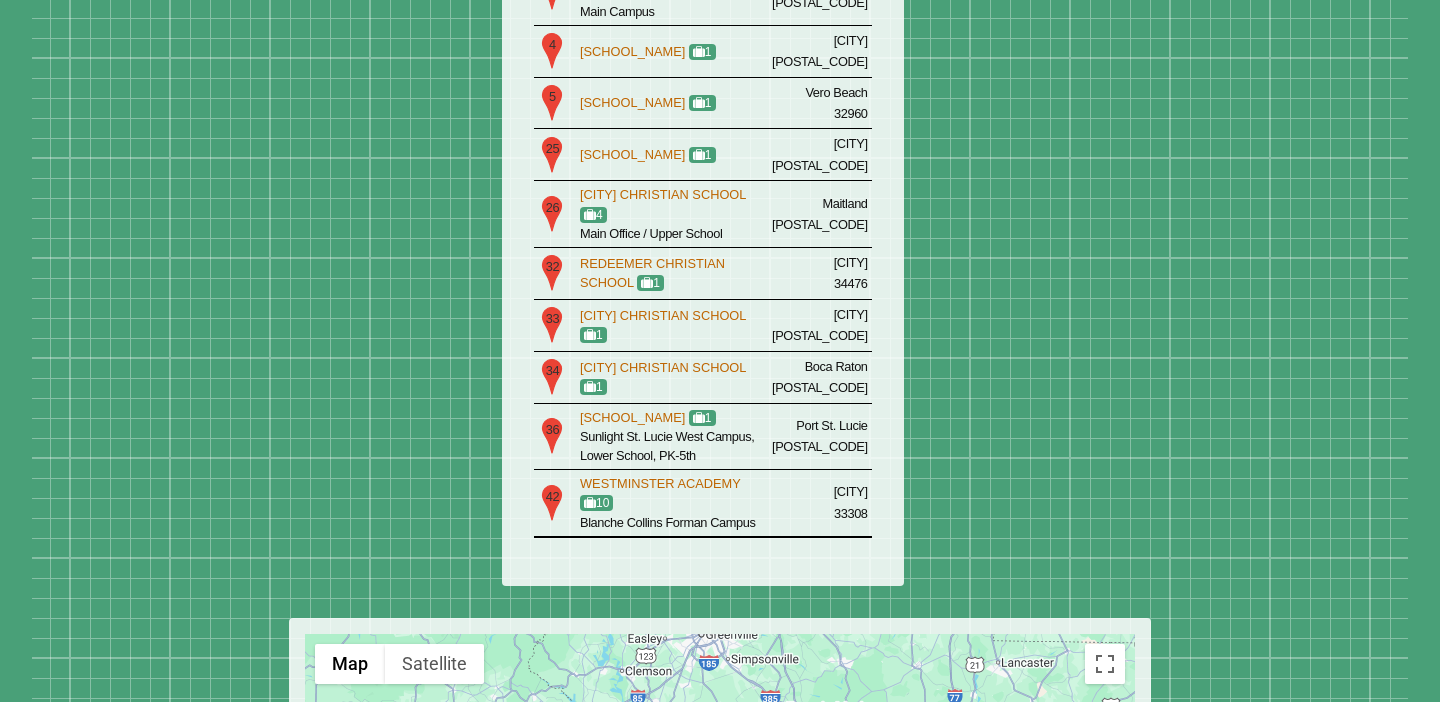 scroll, scrollTop: 392, scrollLeft: 0, axis: vertical 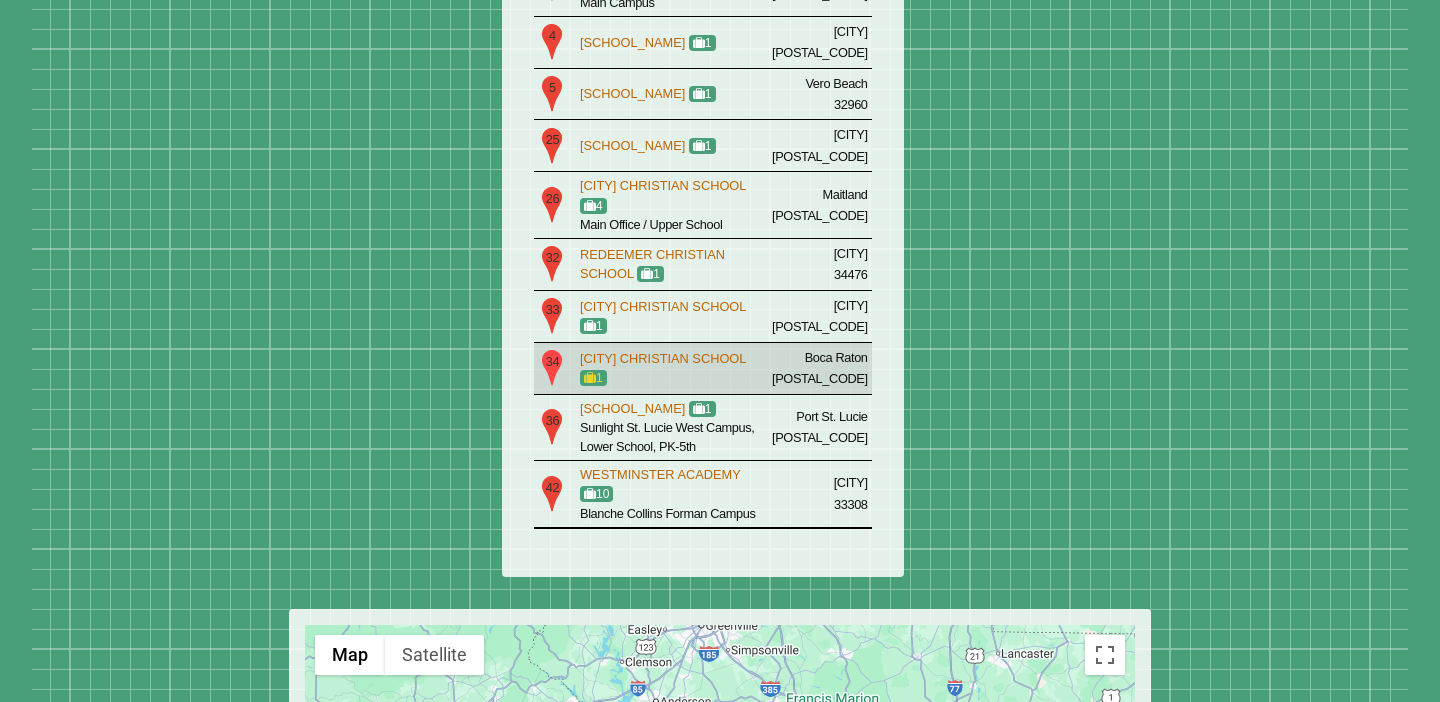 click on "1" at bounding box center [593, 378] 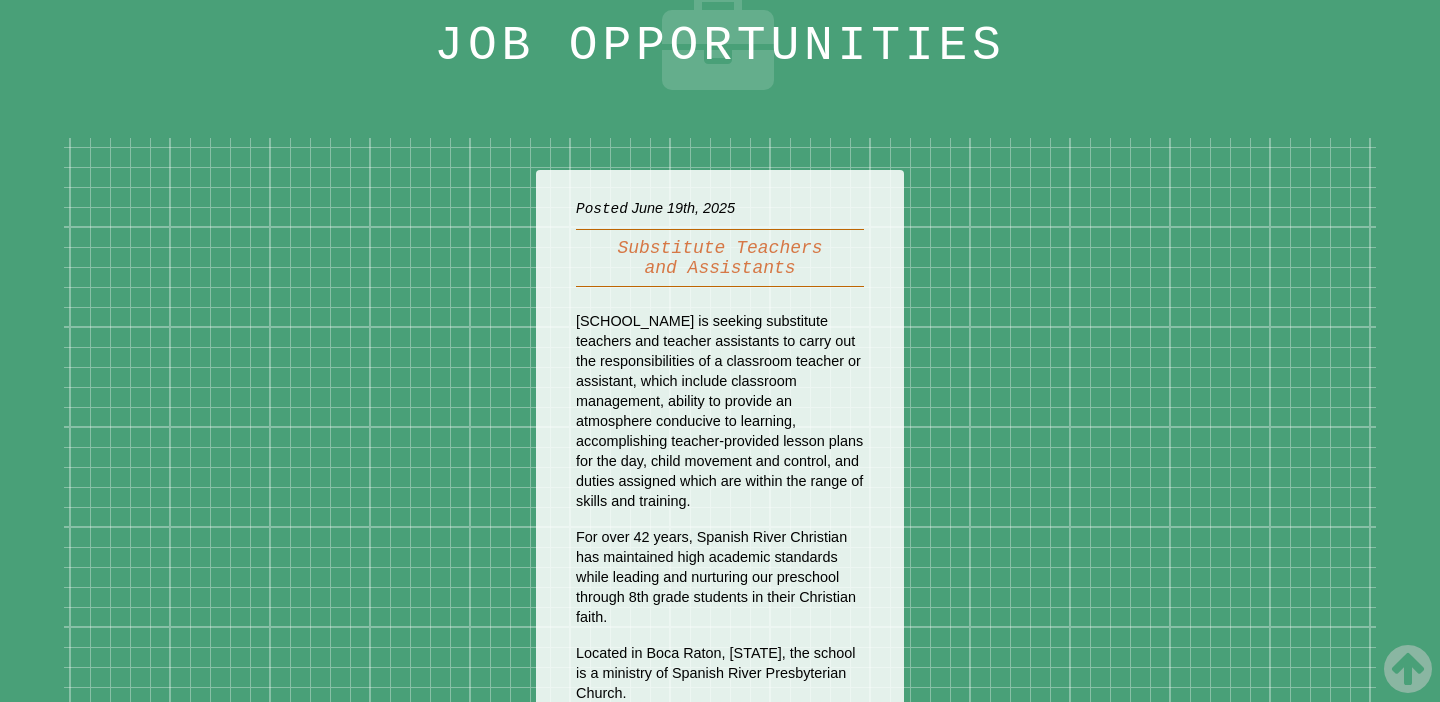 scroll, scrollTop: 3669, scrollLeft: 0, axis: vertical 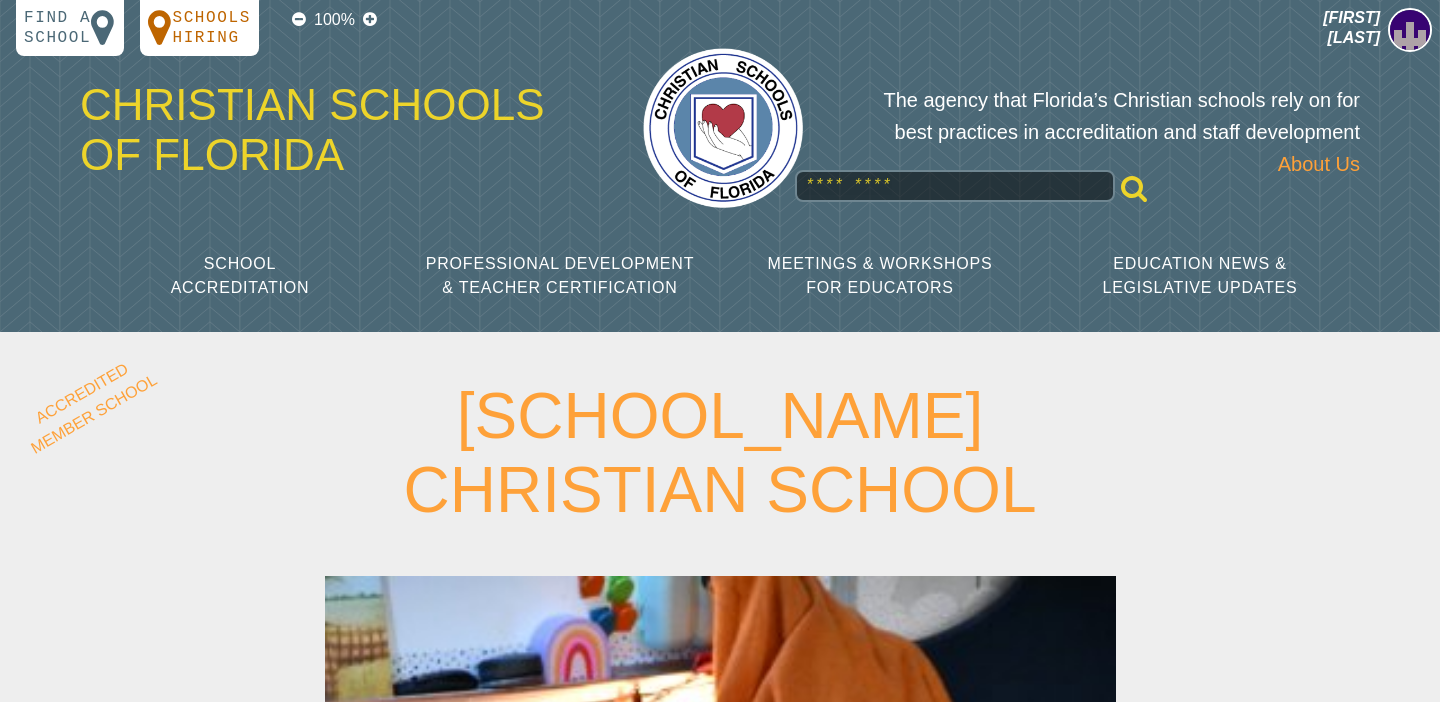 click on "Schools Hiring" at bounding box center [211, 28] 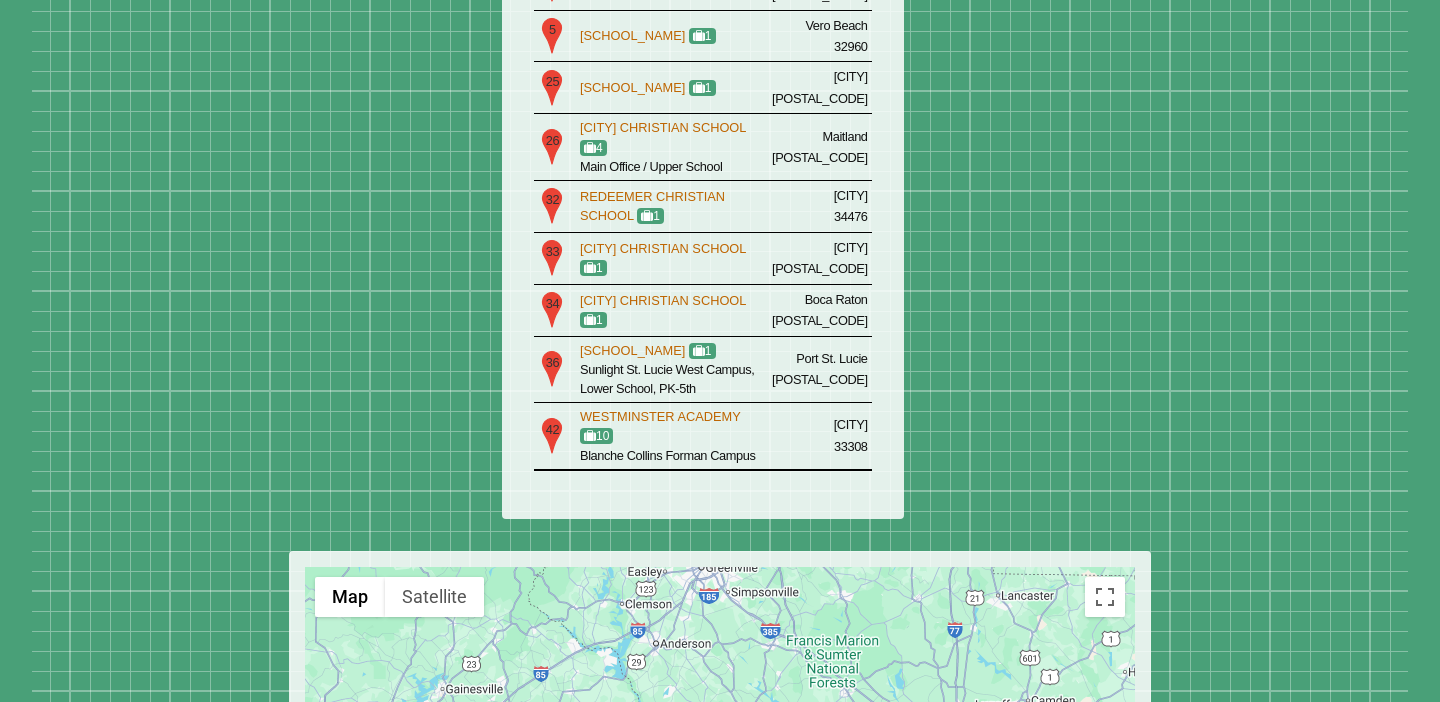 scroll, scrollTop: 460, scrollLeft: 0, axis: vertical 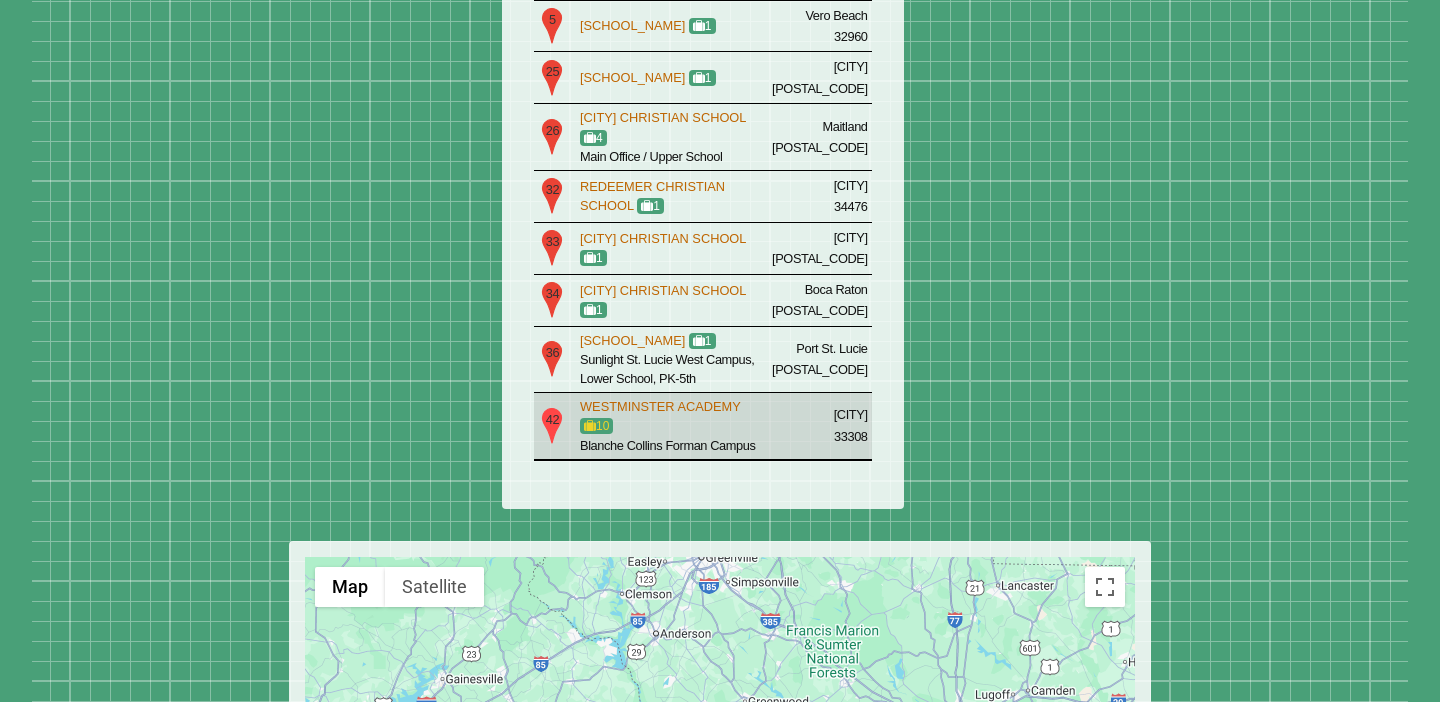 click on "10" at bounding box center (596, 426) 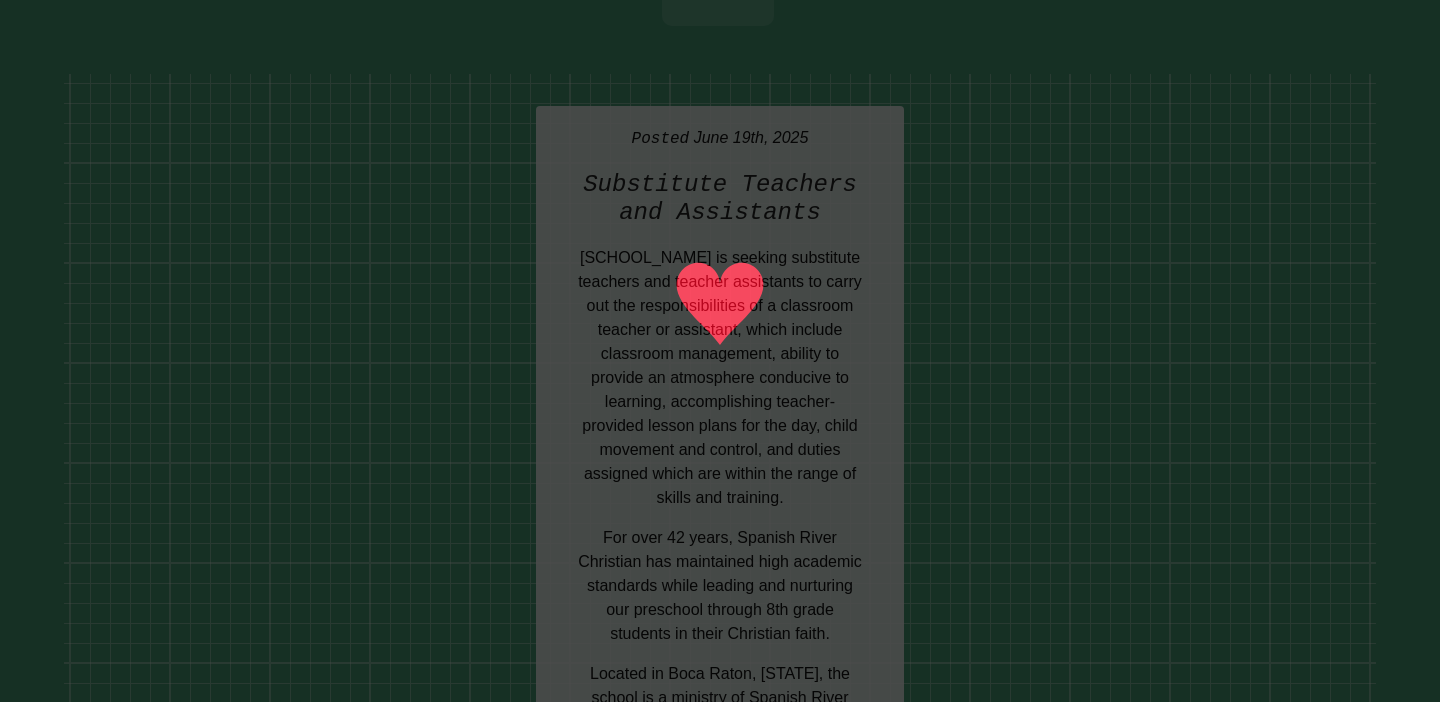scroll, scrollTop: 0, scrollLeft: 0, axis: both 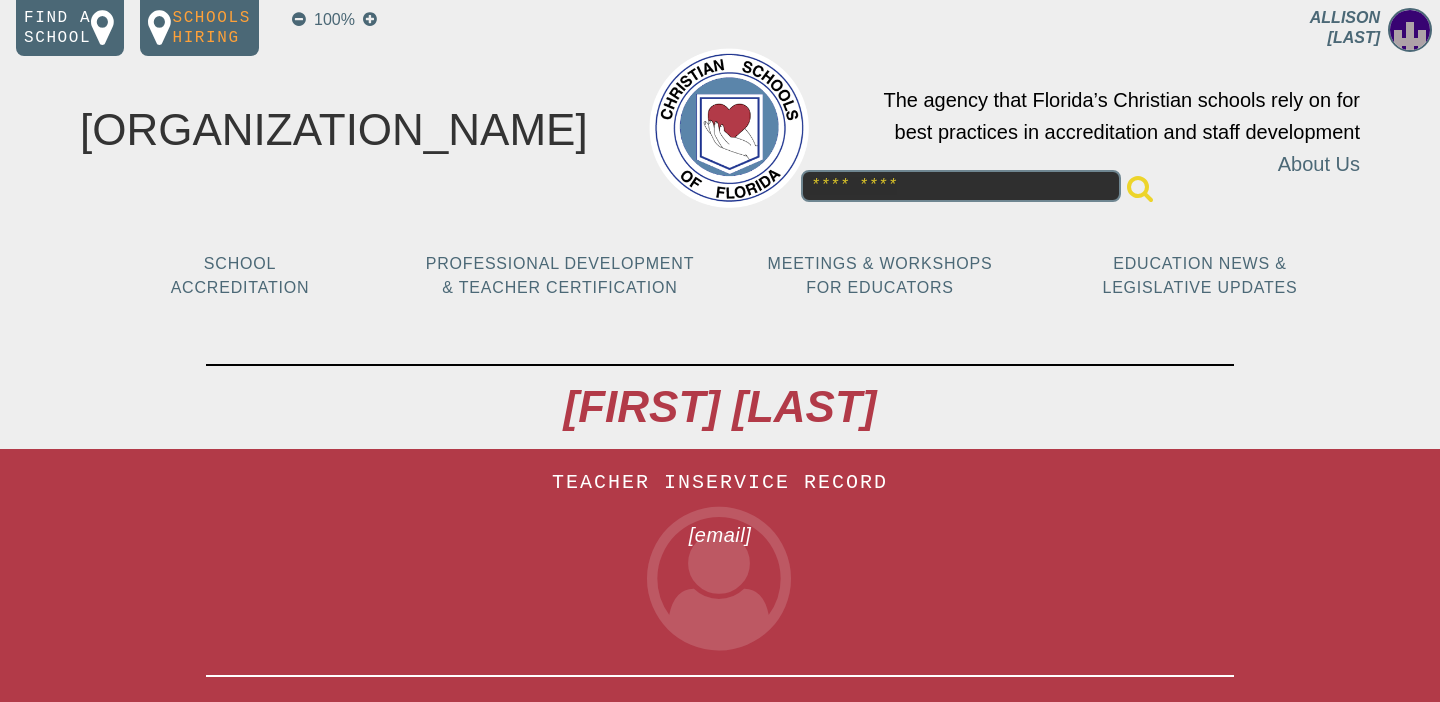 click on "Schools Hiring" at bounding box center (211, 28) 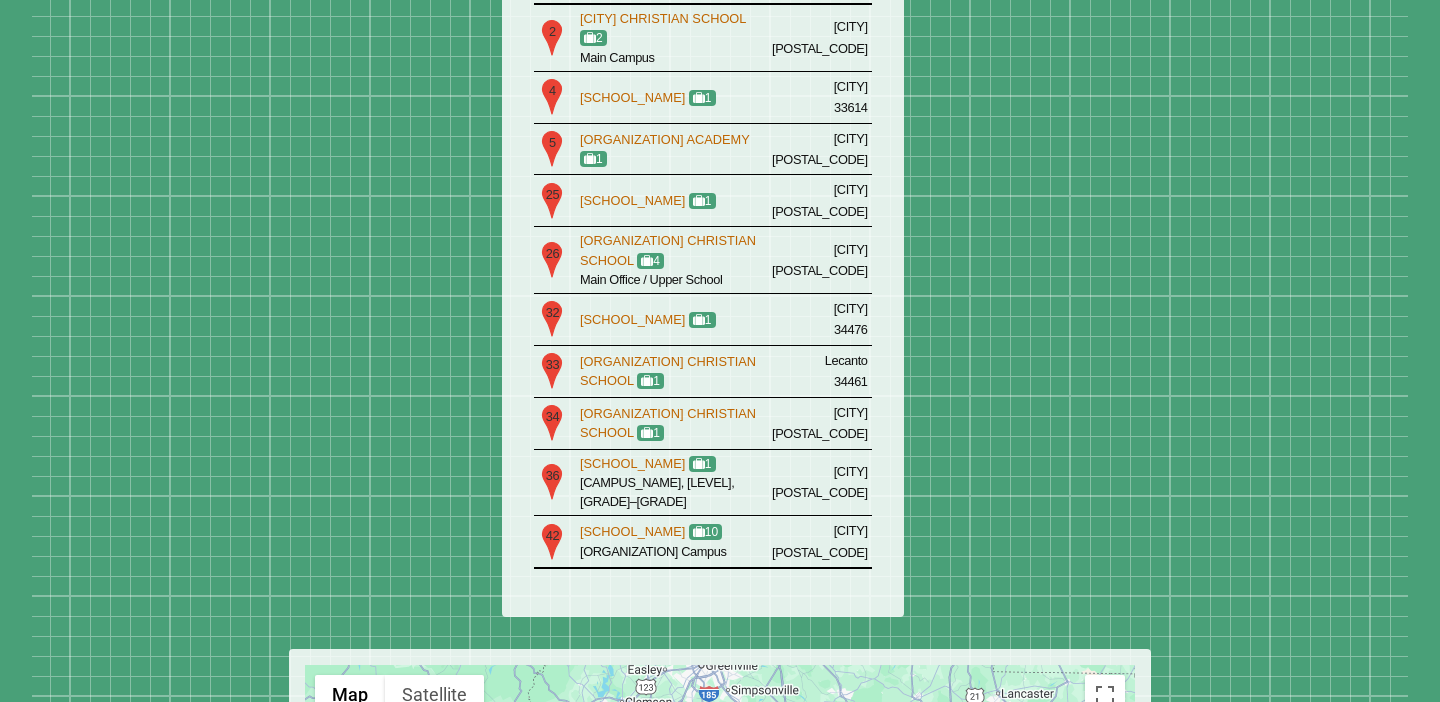 scroll, scrollTop: 385, scrollLeft: 0, axis: vertical 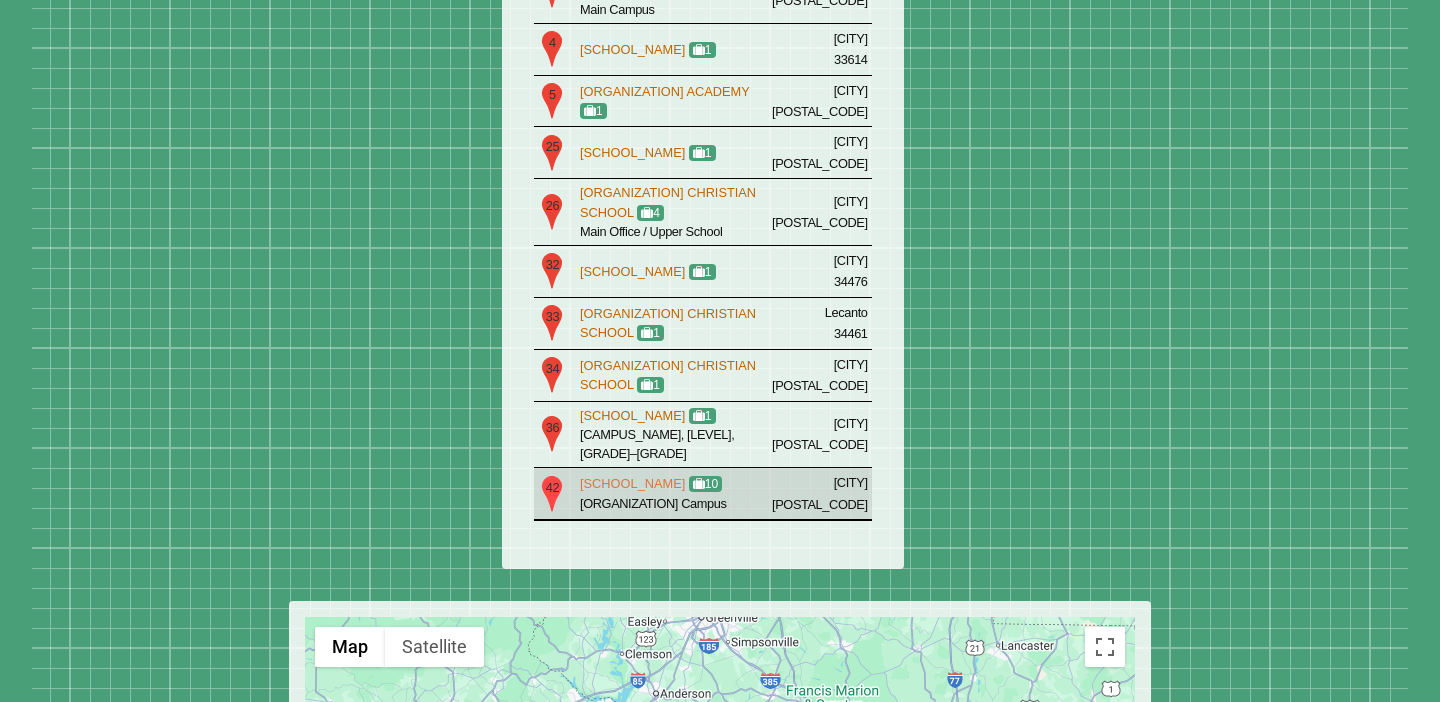 click on "Westminster Academy" at bounding box center (632, 483) 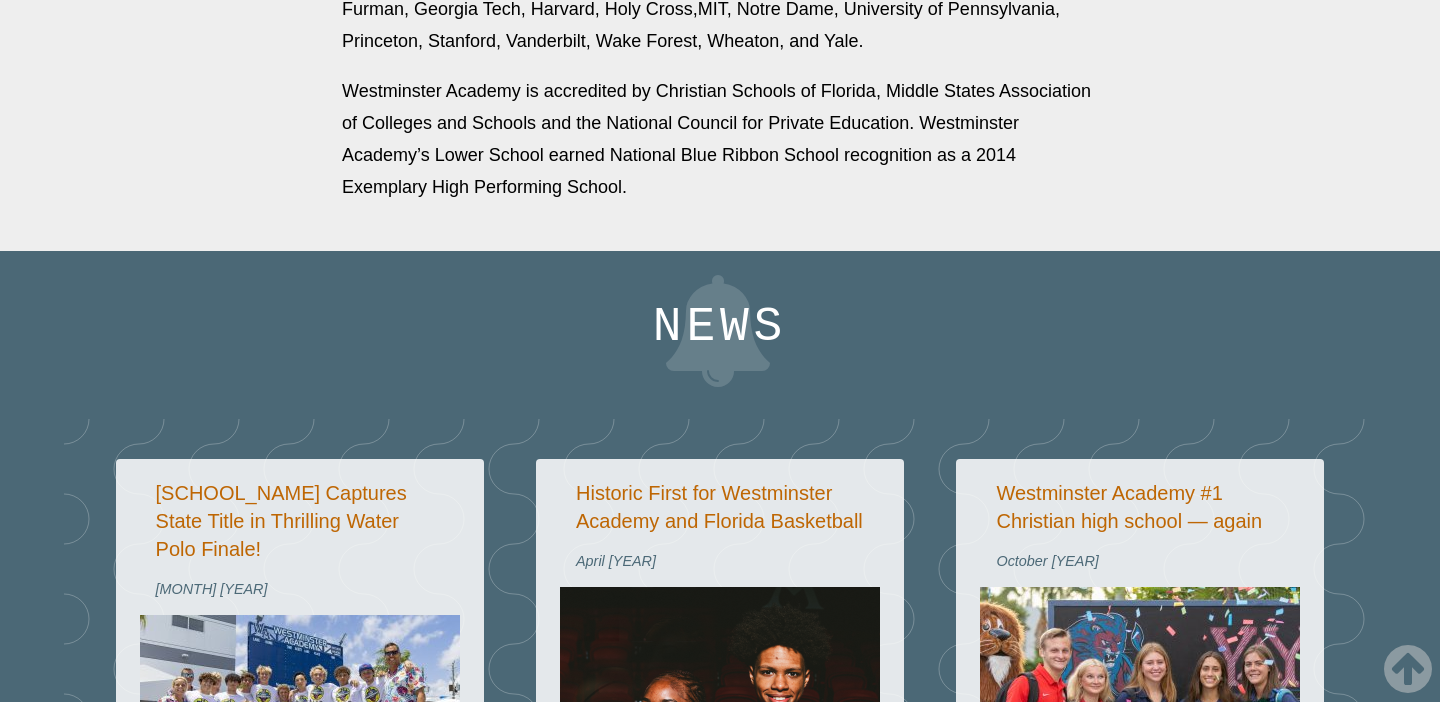scroll, scrollTop: 1493, scrollLeft: 0, axis: vertical 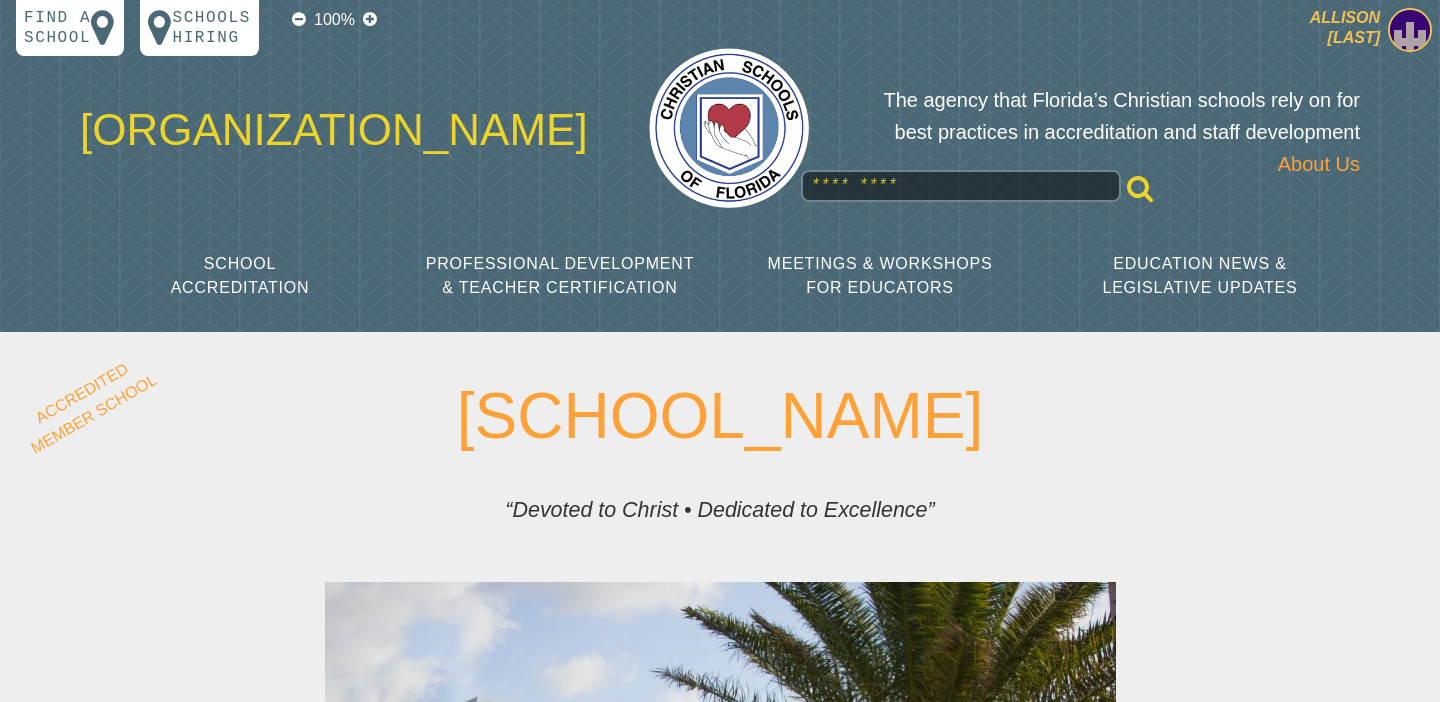 click at bounding box center [1410, 30] 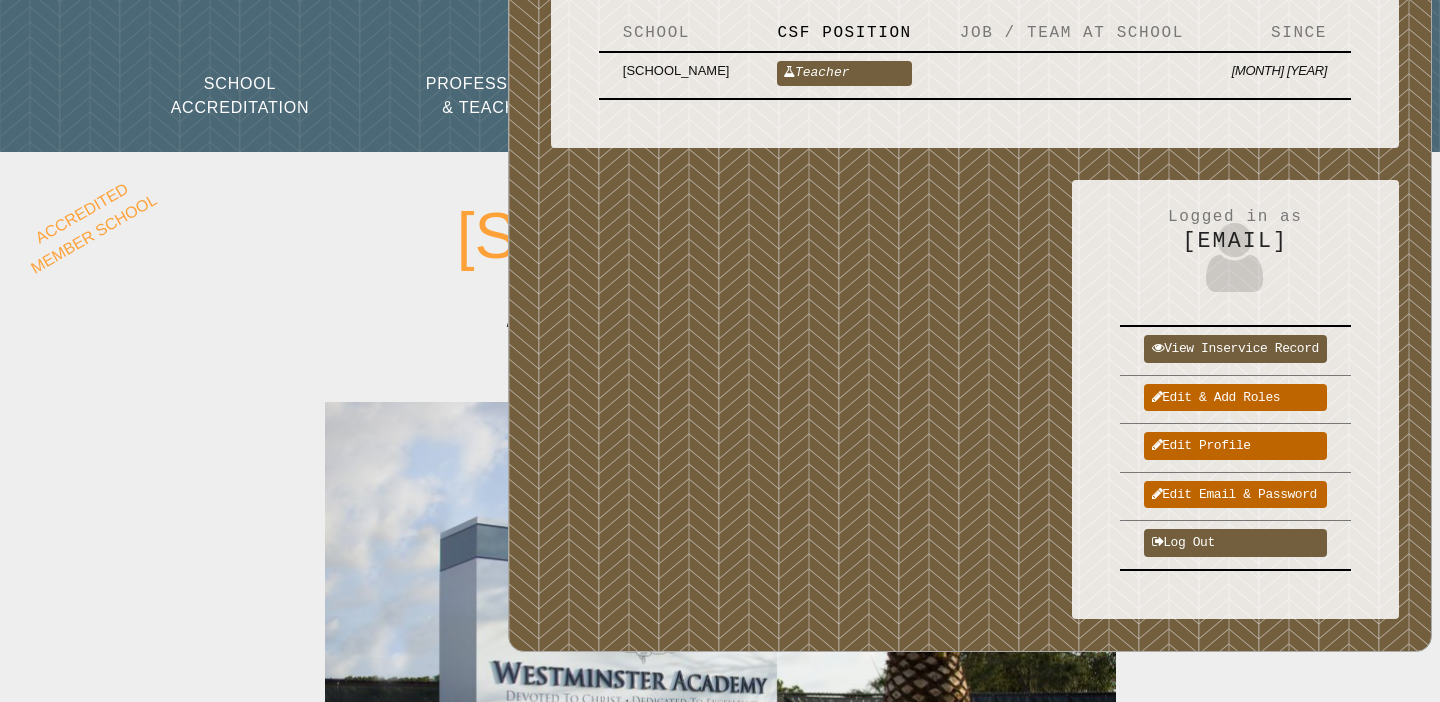 scroll, scrollTop: 206, scrollLeft: 0, axis: vertical 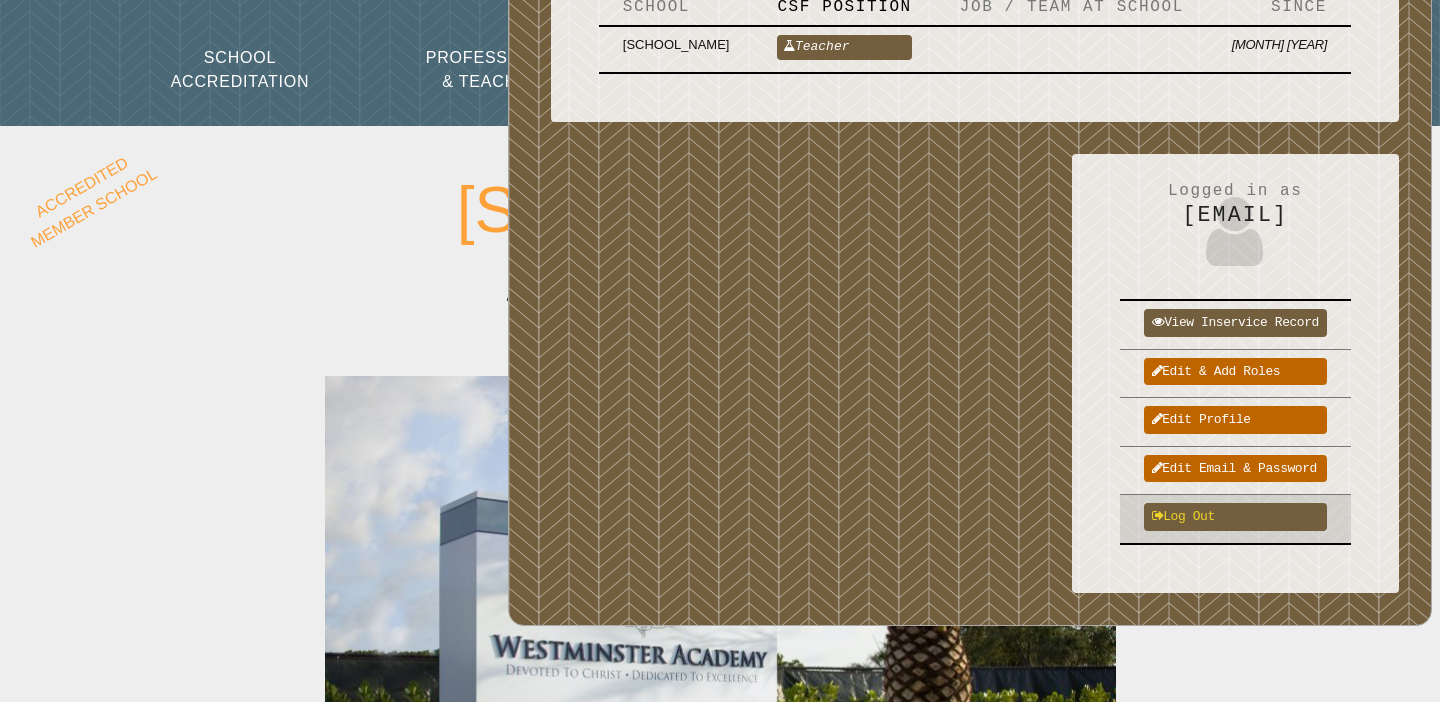 click on "Log out" at bounding box center (1235, 516) 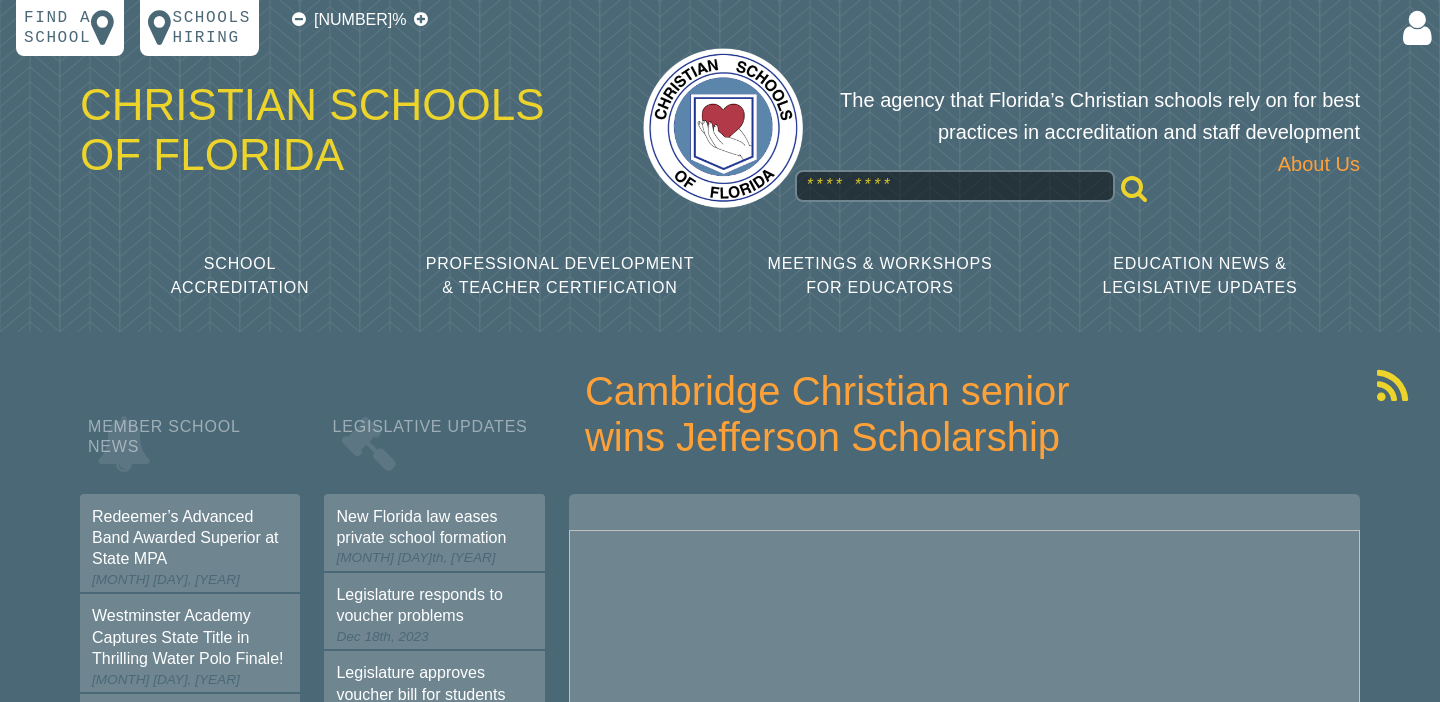 scroll, scrollTop: 0, scrollLeft: 0, axis: both 